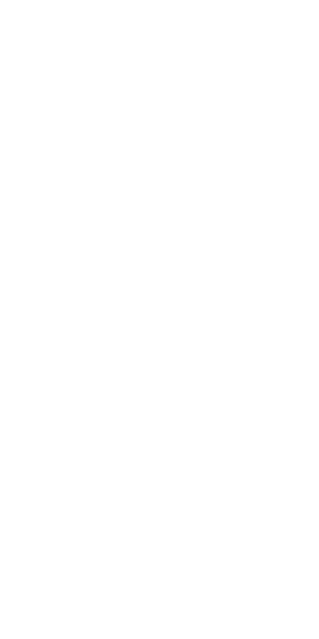 scroll, scrollTop: 0, scrollLeft: 0, axis: both 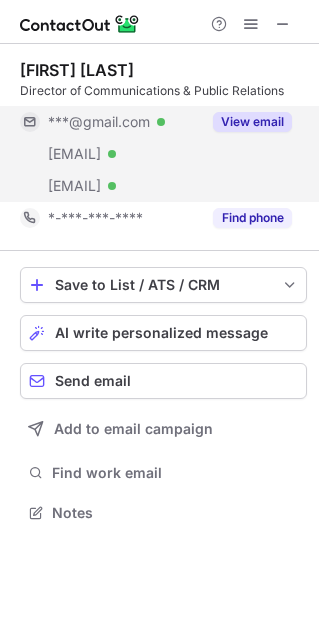 click on "View email" at bounding box center [252, 122] 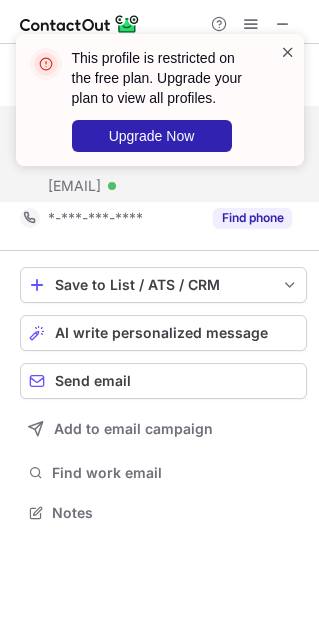 click at bounding box center [288, 52] 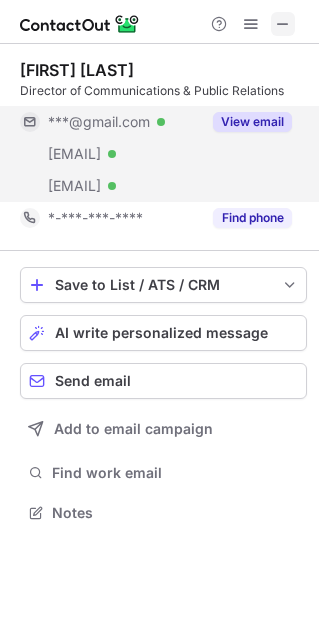 click at bounding box center [283, 24] 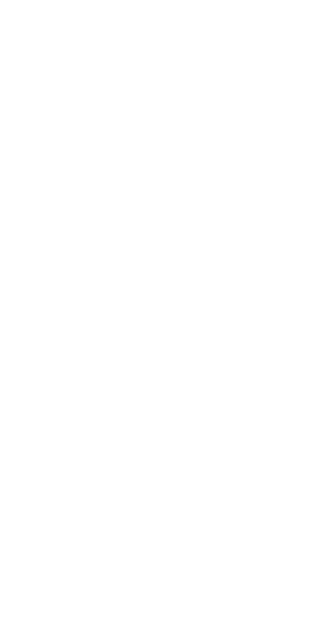 scroll, scrollTop: 0, scrollLeft: 0, axis: both 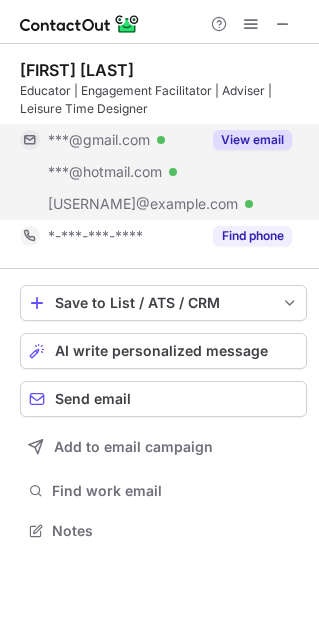 click on "View email" at bounding box center (252, 140) 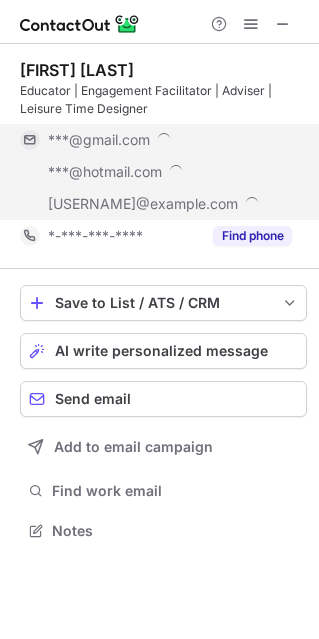 click on "***@gmail.com" at bounding box center [170, 140] 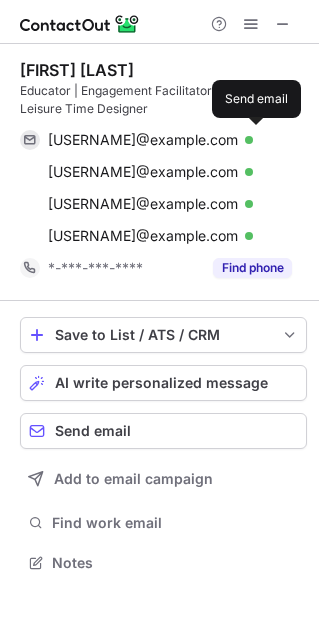 scroll, scrollTop: 10, scrollLeft: 10, axis: both 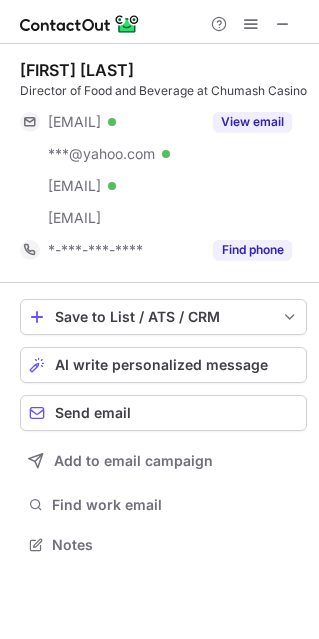 click on "Help & Support" at bounding box center (251, 24) 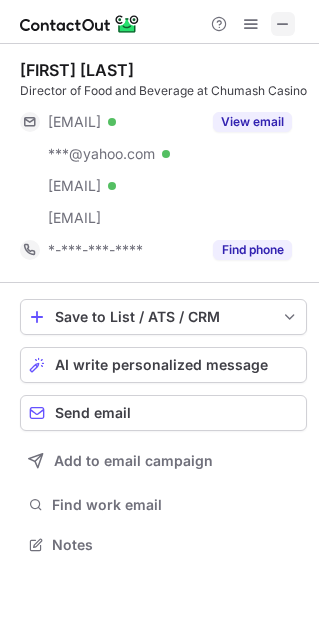 click at bounding box center [283, 24] 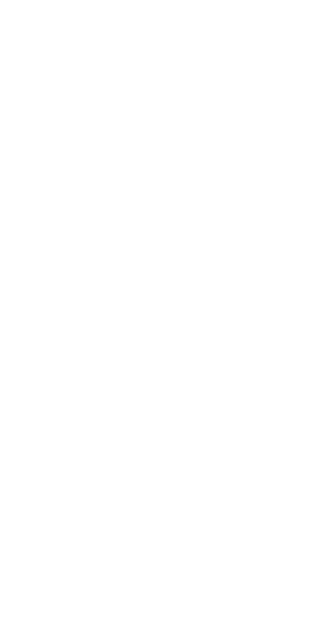 scroll, scrollTop: 0, scrollLeft: 0, axis: both 